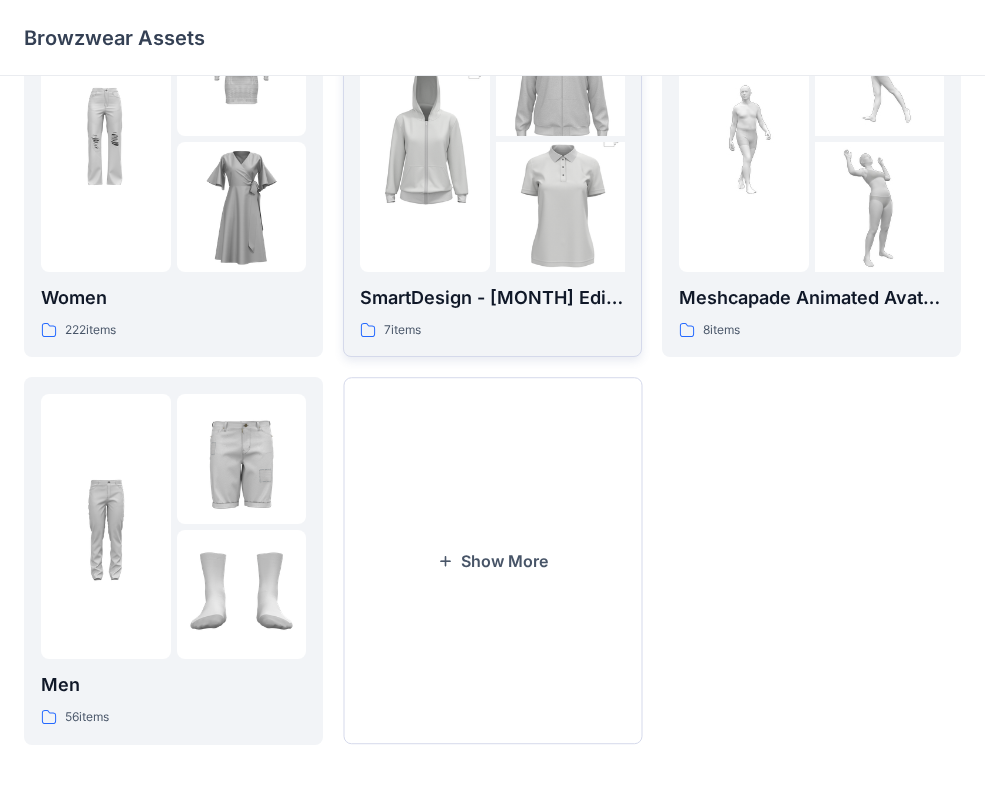 scroll, scrollTop: 498, scrollLeft: 0, axis: vertical 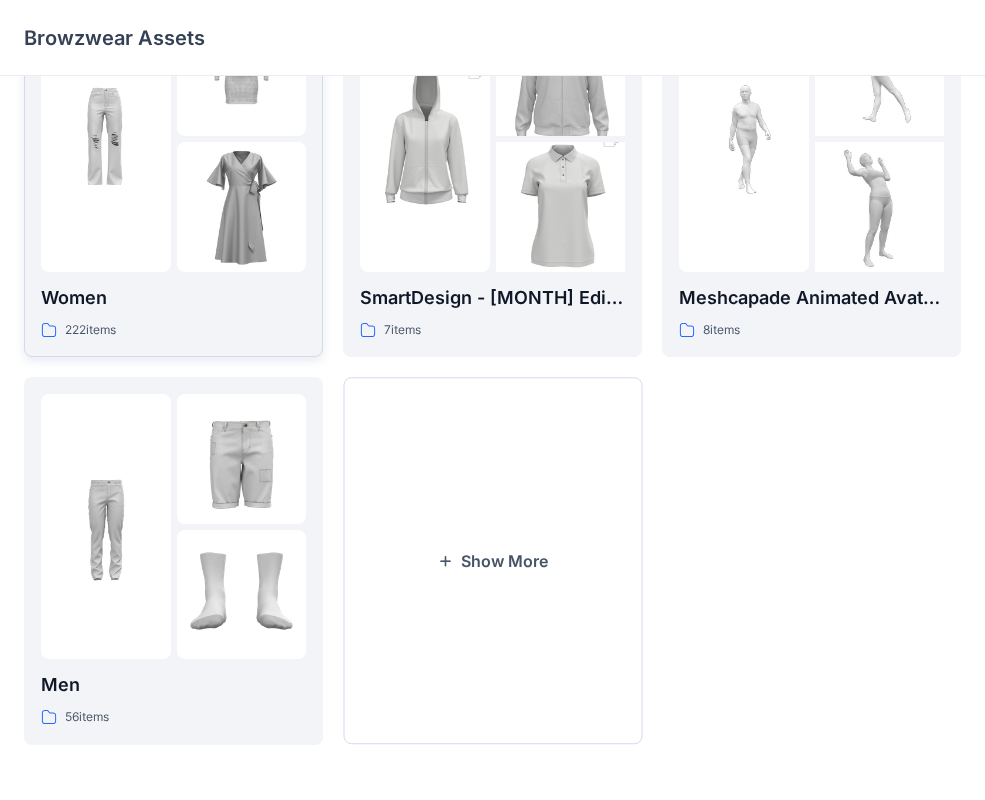 click at bounding box center [242, 72] 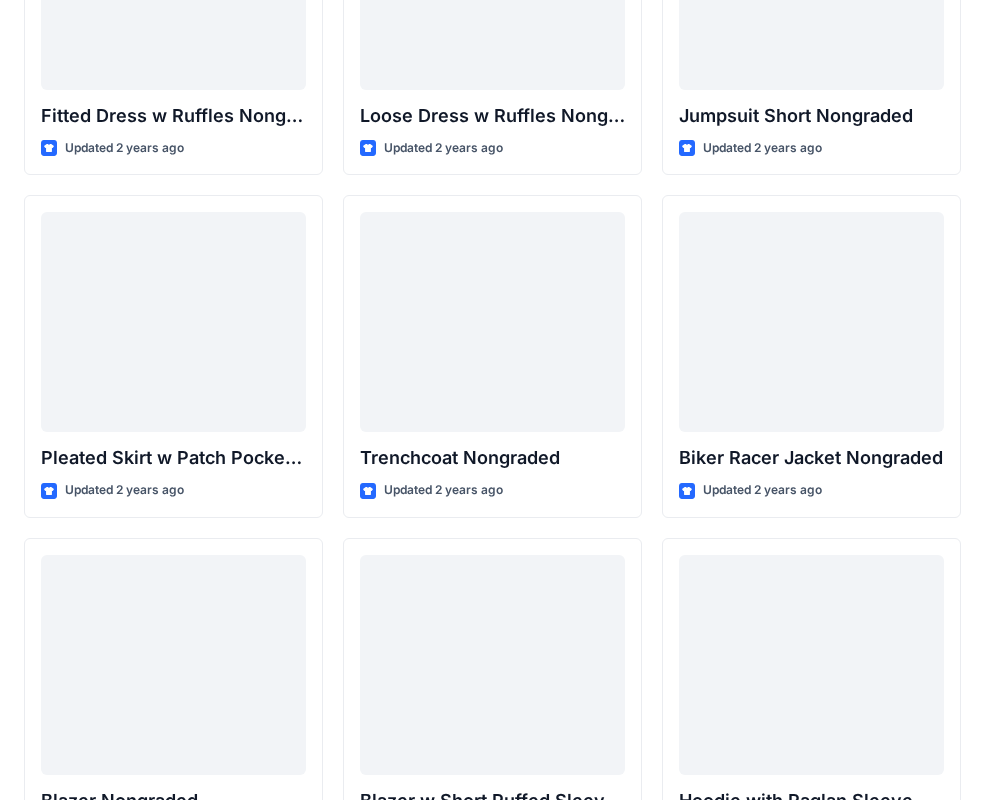 scroll, scrollTop: 19720, scrollLeft: 0, axis: vertical 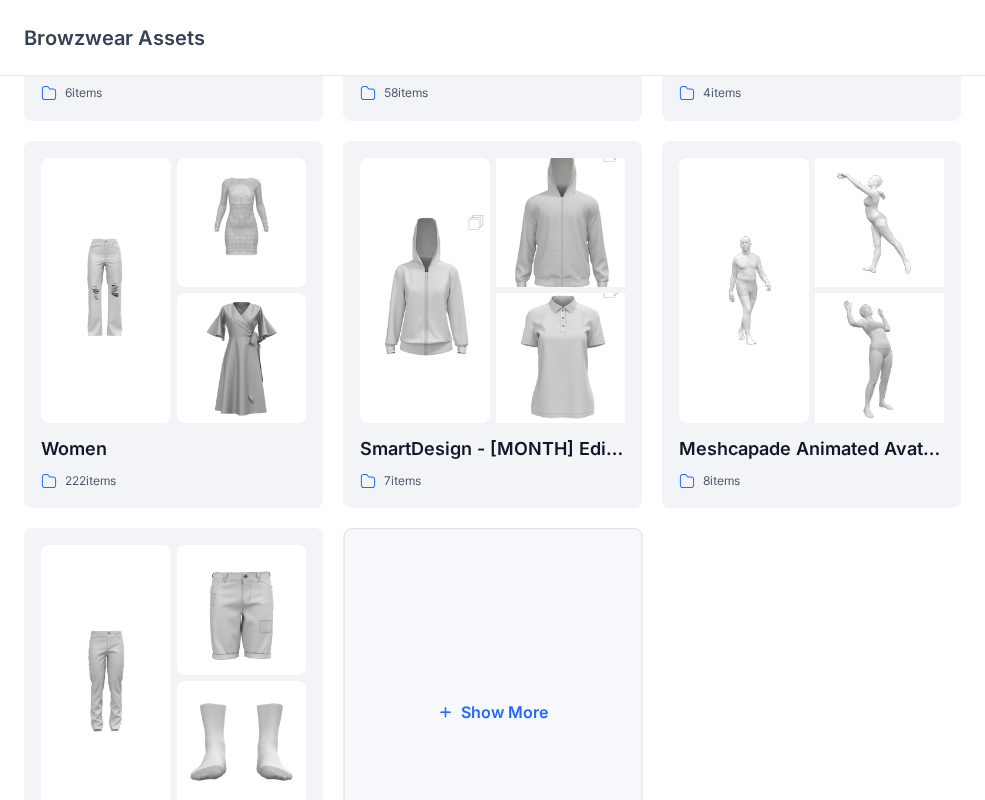 click on "Show More" at bounding box center (492, 712) 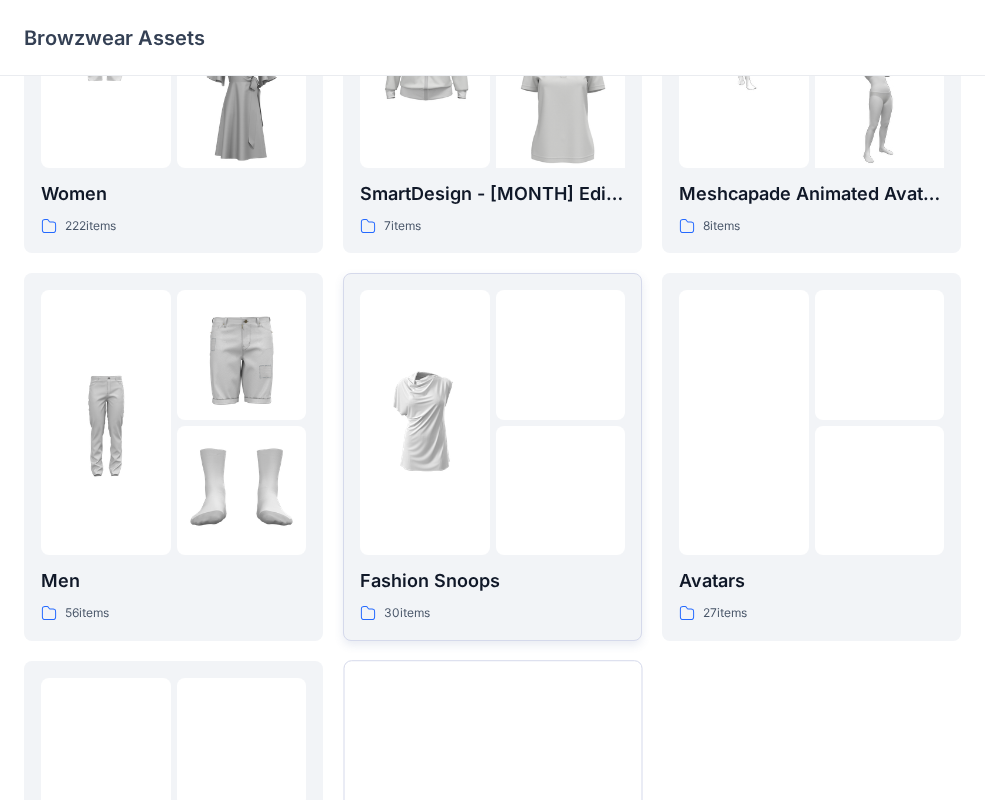 scroll, scrollTop: 604, scrollLeft: 0, axis: vertical 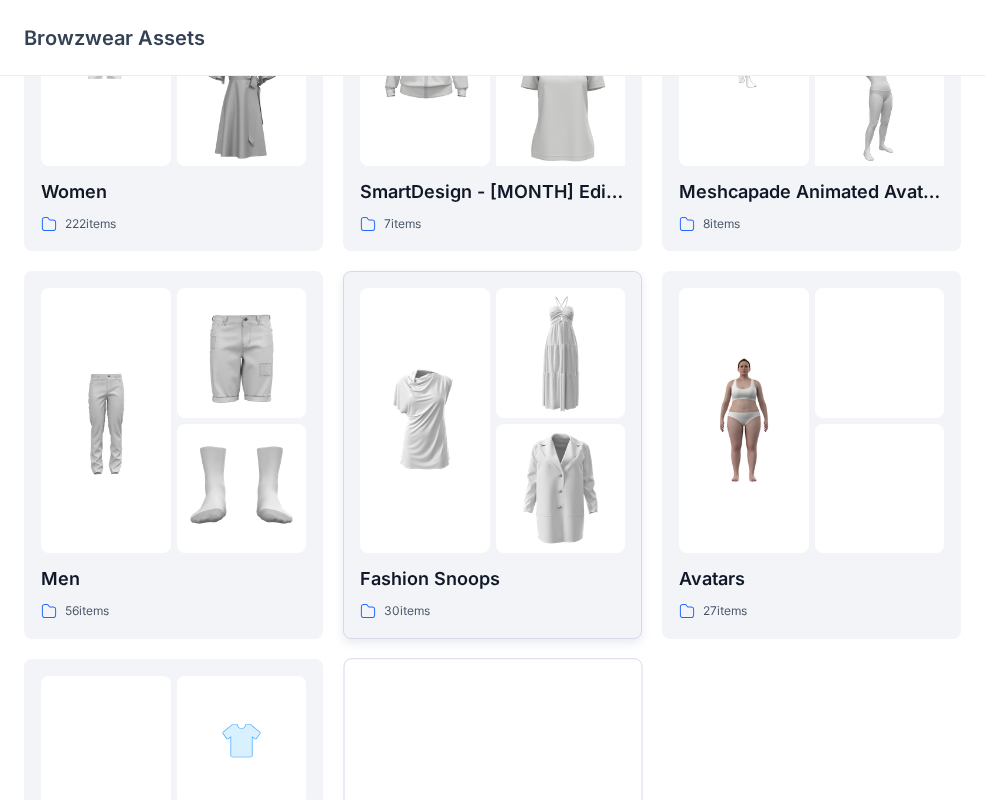 click at bounding box center [425, 421] 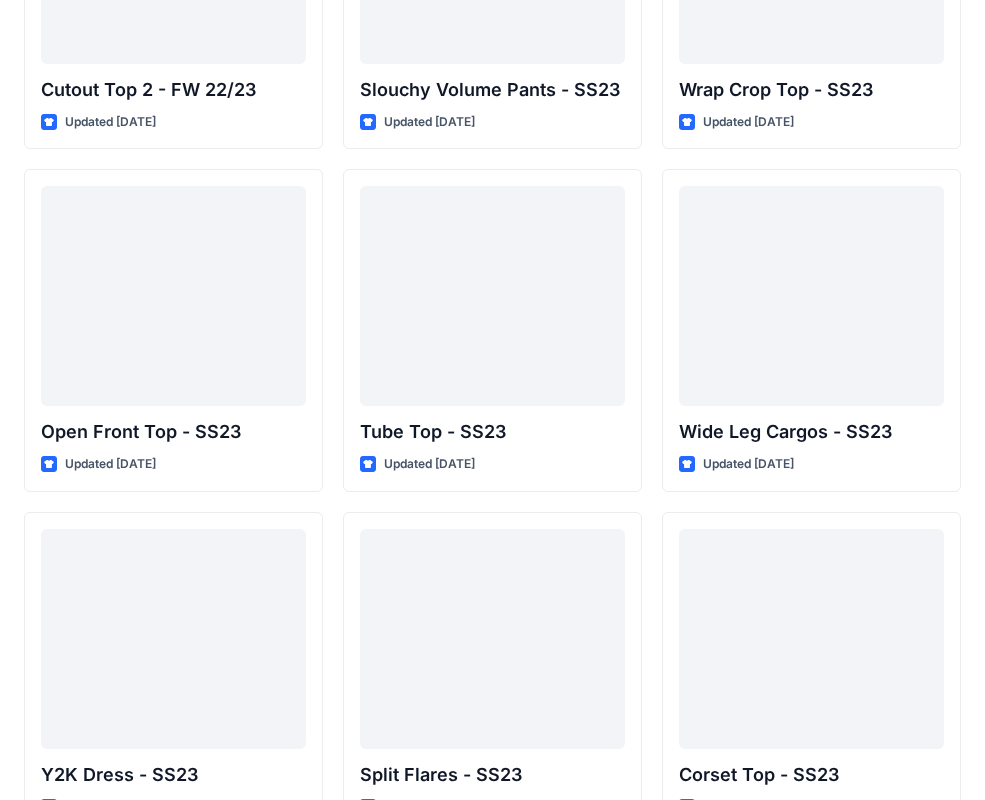 scroll, scrollTop: 902, scrollLeft: 0, axis: vertical 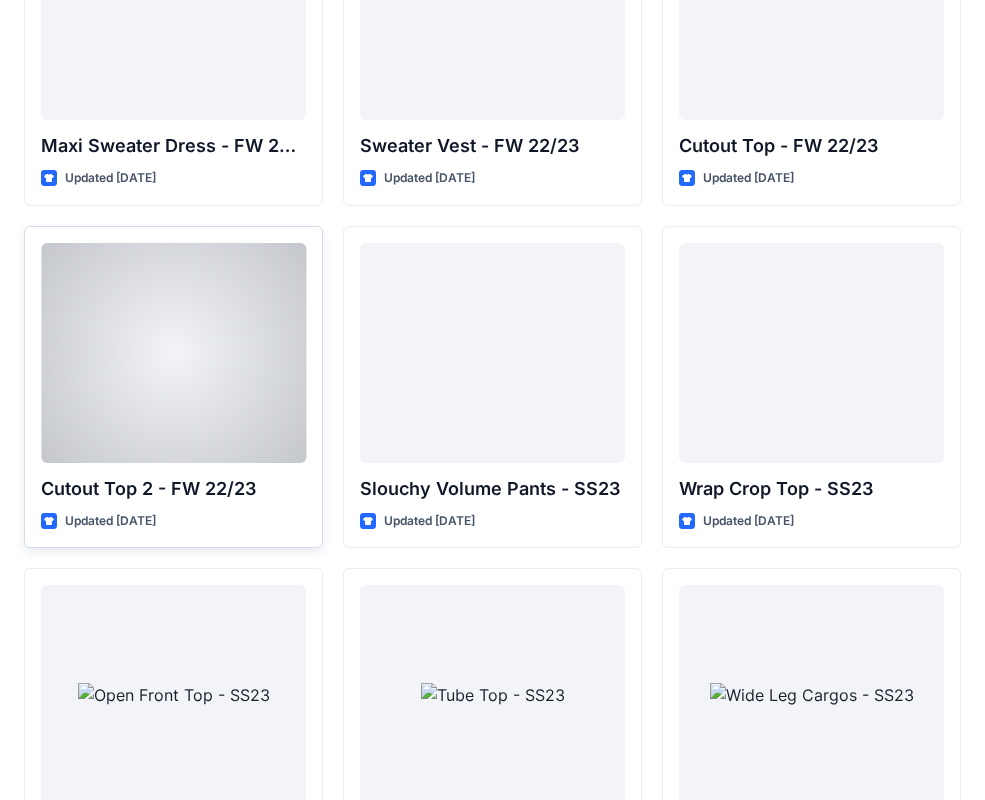 click at bounding box center (173, 353) 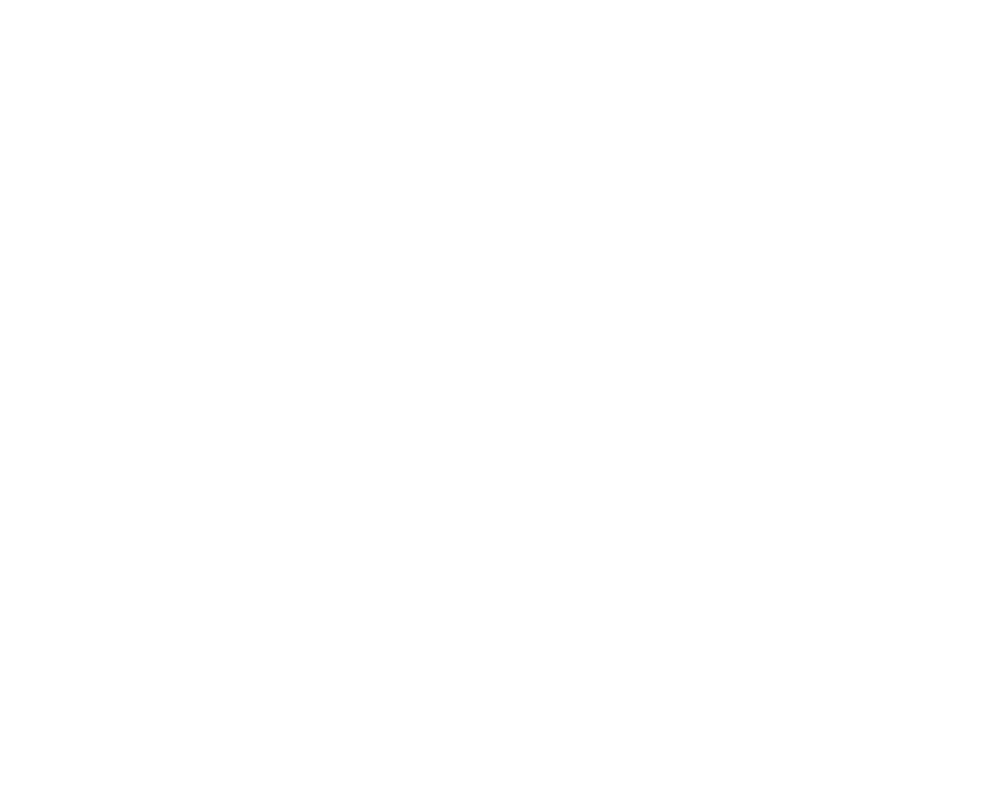 scroll, scrollTop: 0, scrollLeft: 0, axis: both 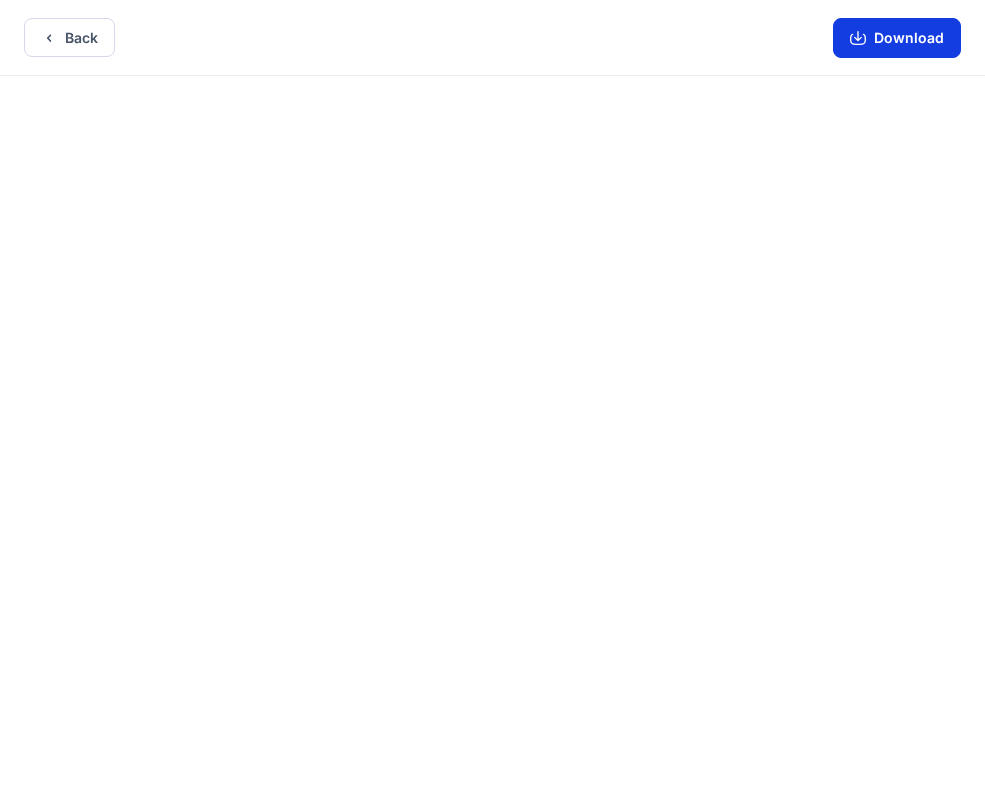 click on "Download" at bounding box center [897, 38] 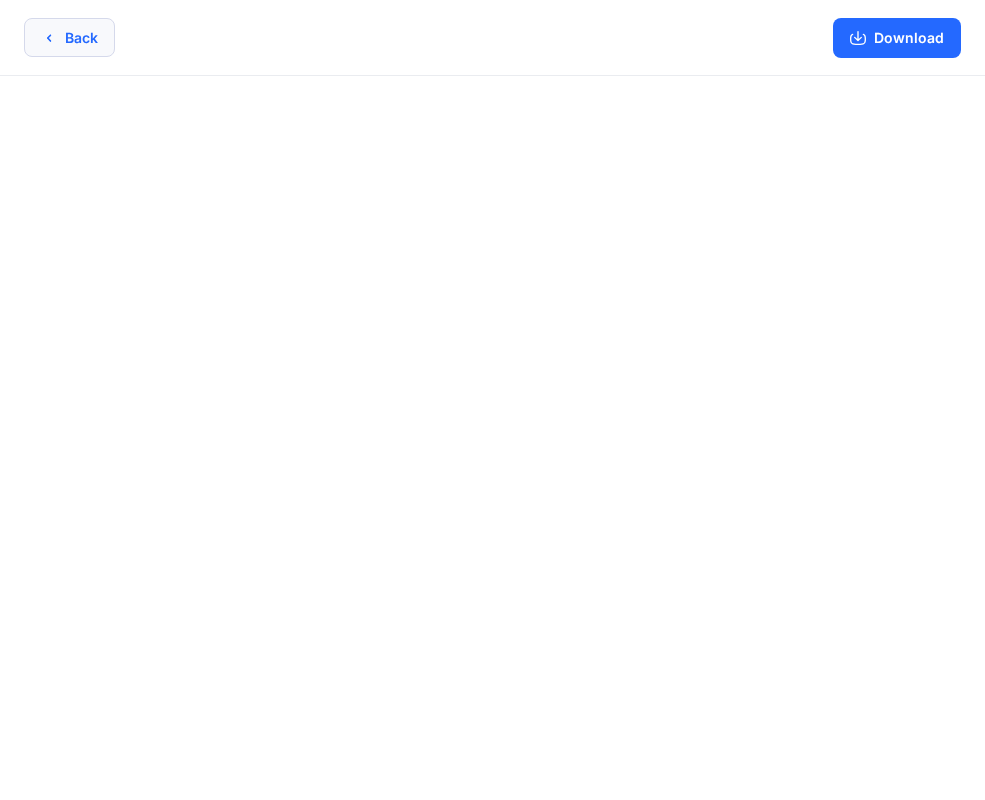 click on "Back" at bounding box center [69, 37] 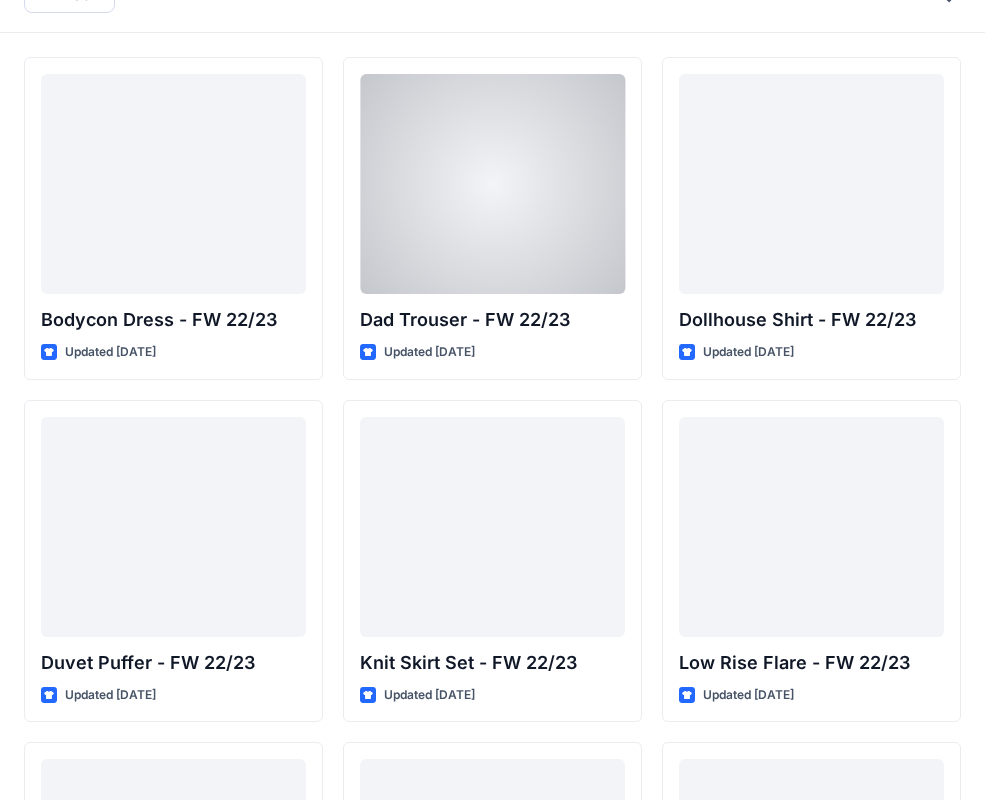 scroll, scrollTop: 0, scrollLeft: 0, axis: both 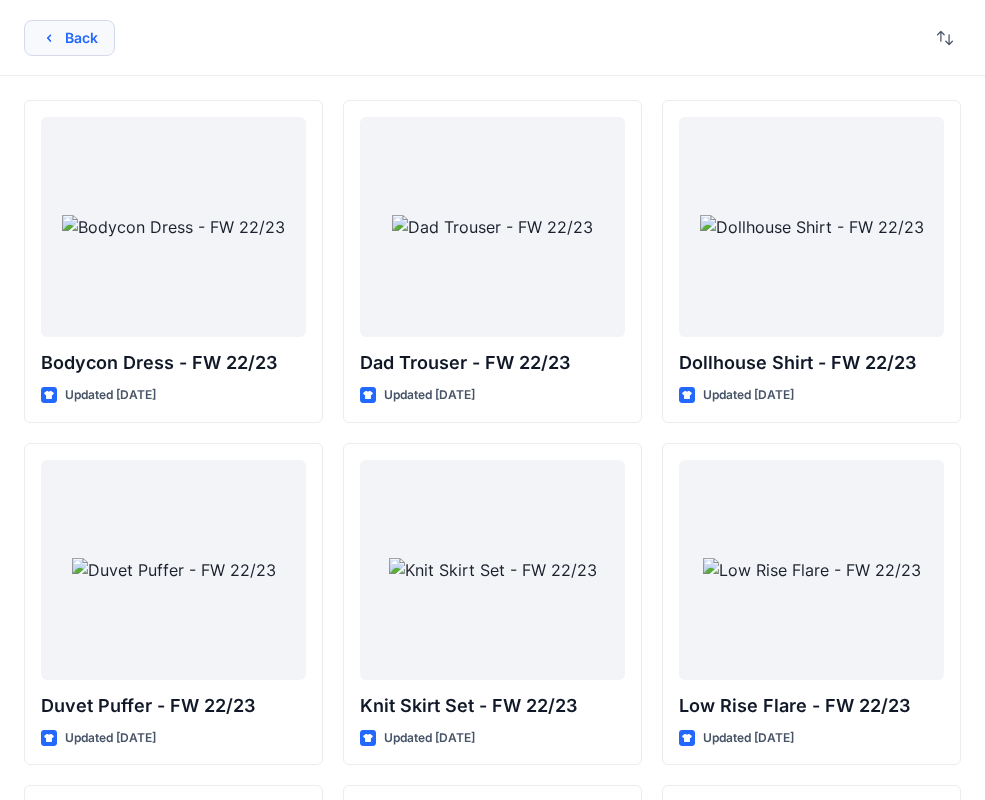click on "Back" at bounding box center (69, 38) 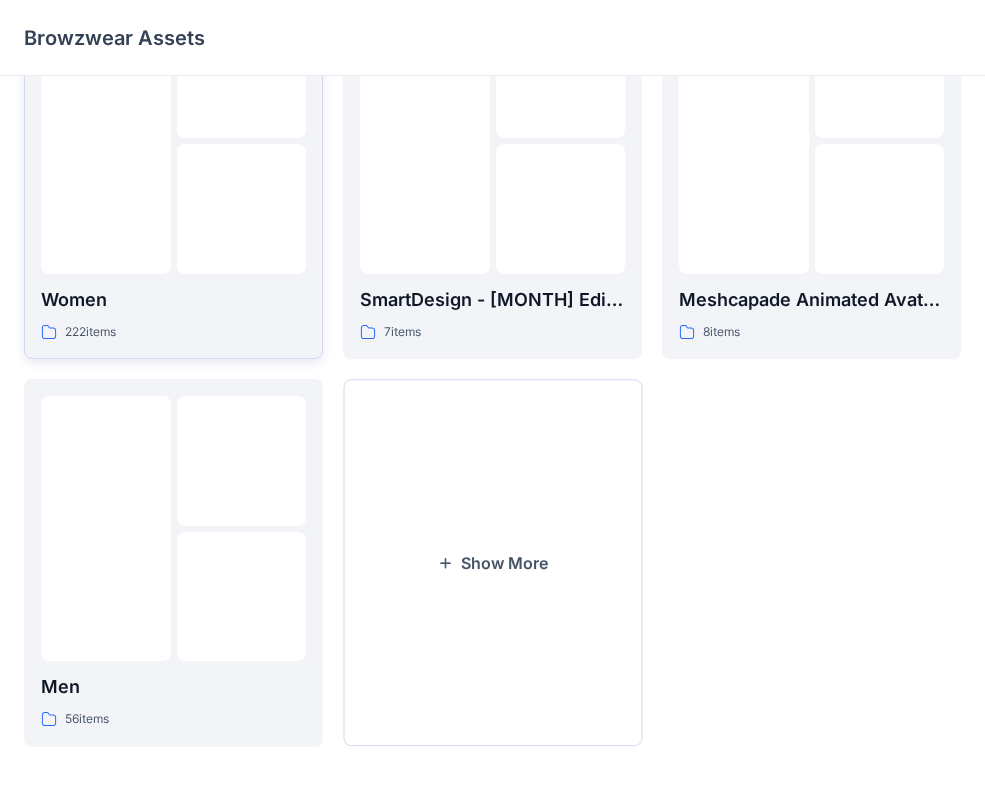scroll, scrollTop: 494, scrollLeft: 0, axis: vertical 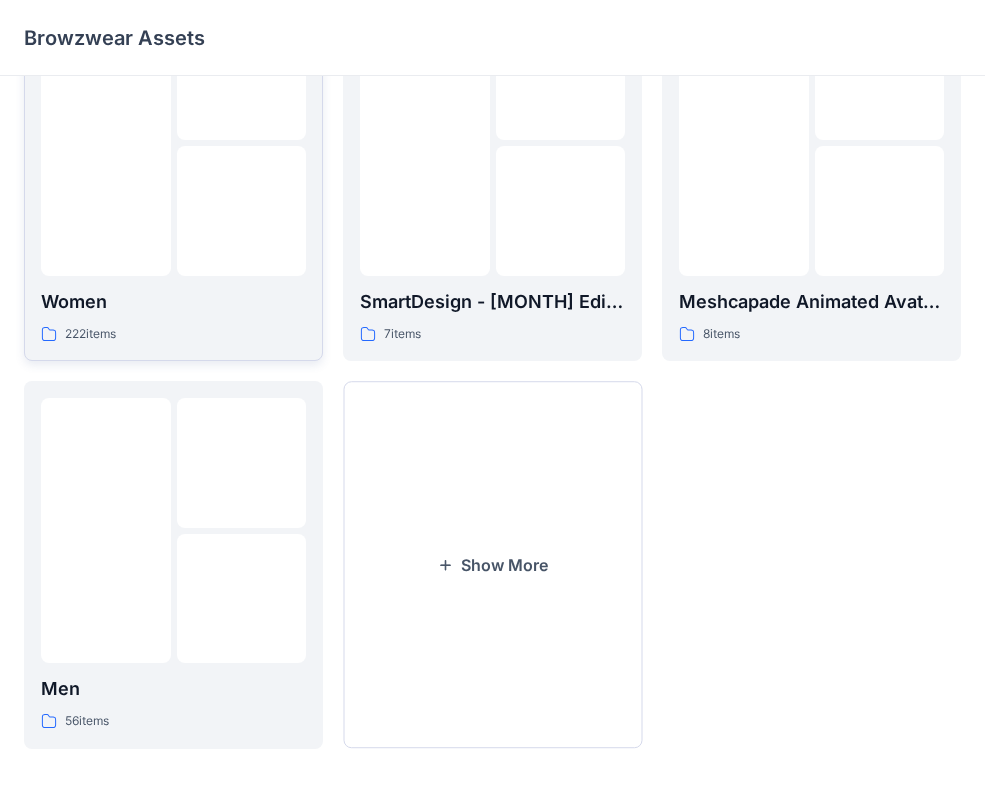 click at bounding box center [242, 76] 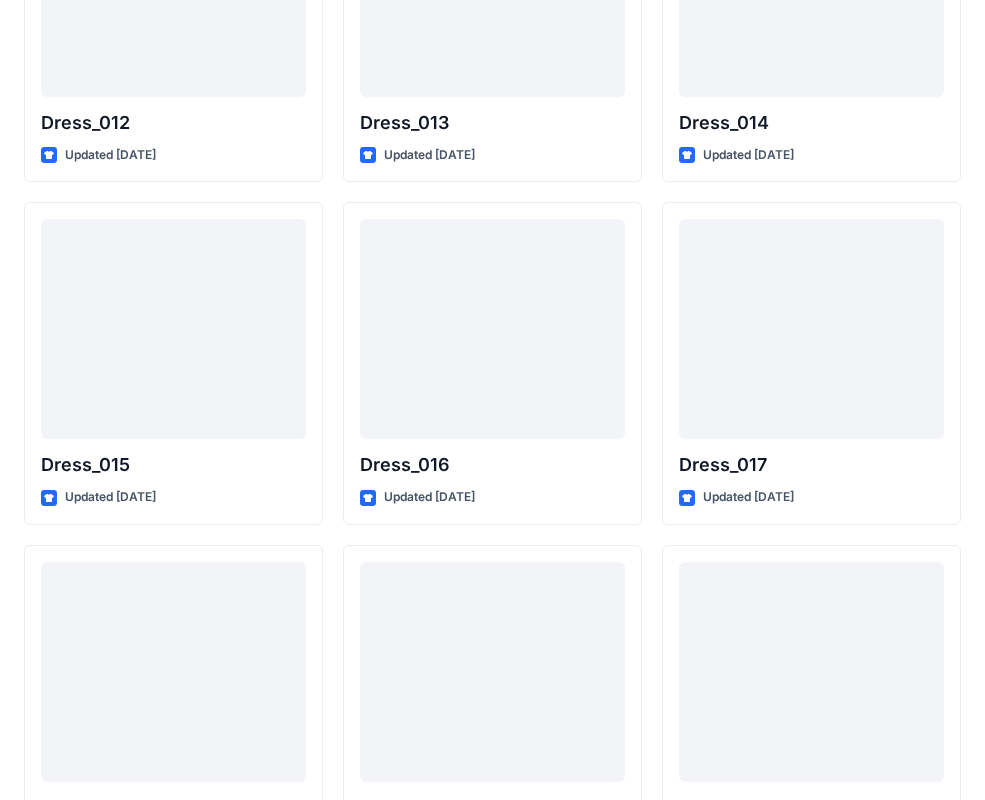 scroll, scrollTop: 2930, scrollLeft: 0, axis: vertical 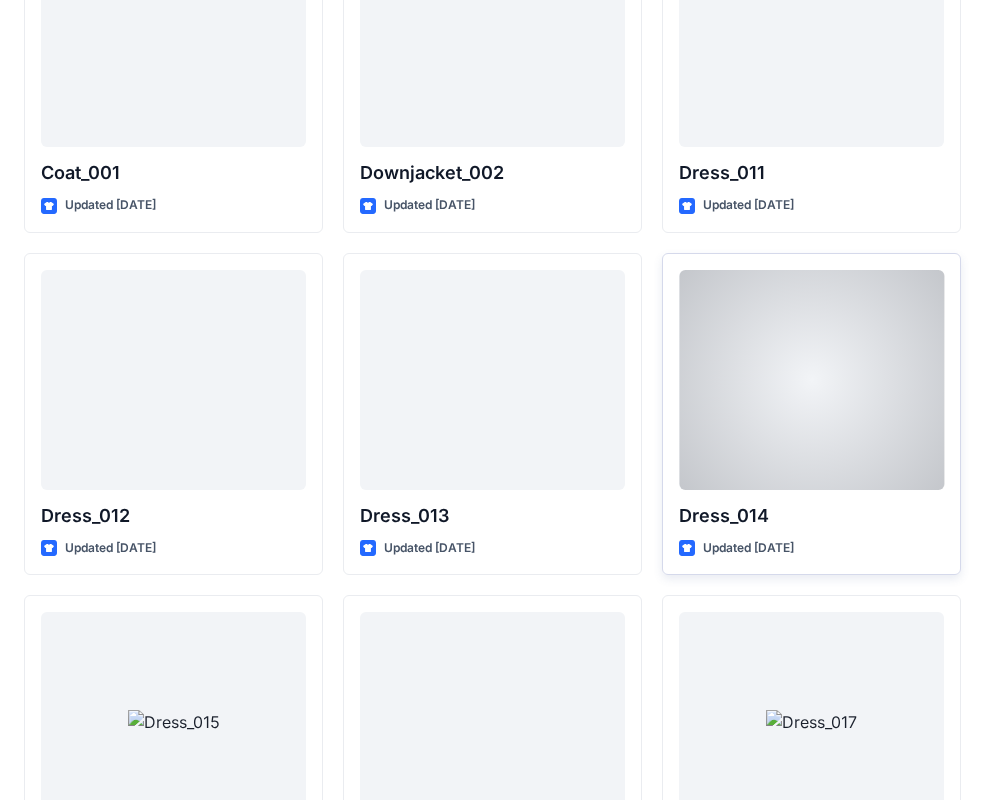 click at bounding box center [811, 380] 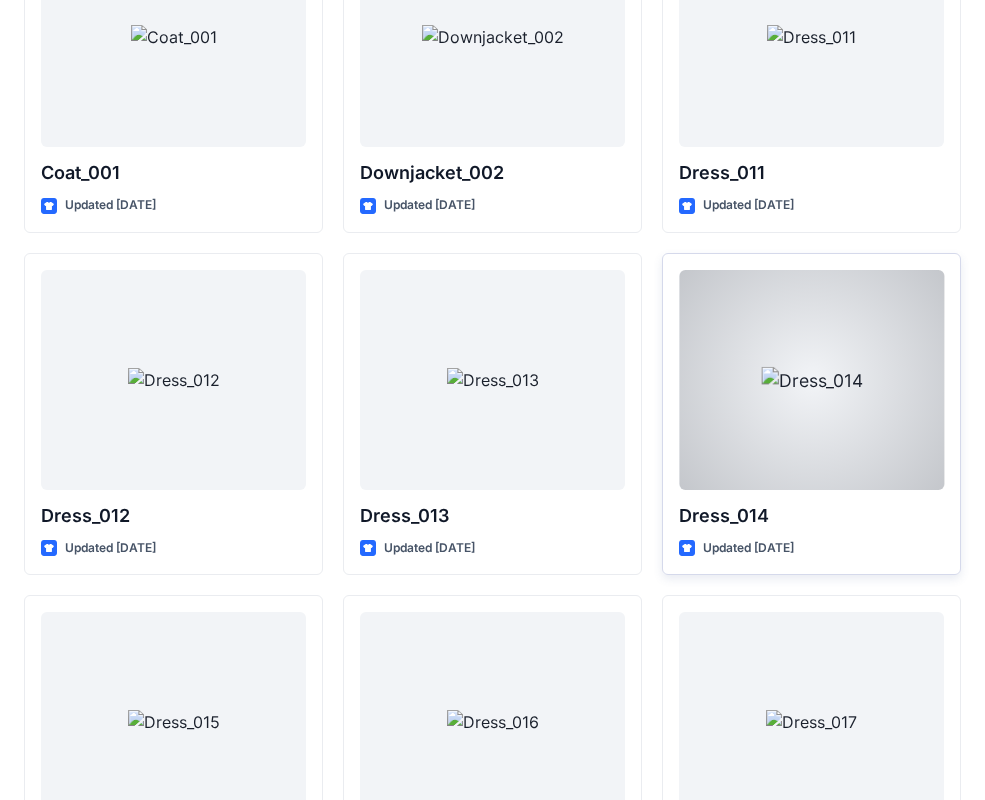 scroll, scrollTop: 0, scrollLeft: 0, axis: both 